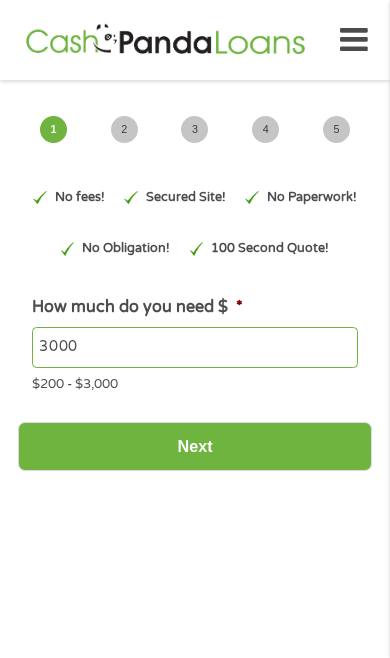 type on "EAIaIQobChMI9_ij4rH1jgMVqpjuAR3LwyrzEAAYBCAAEgIz5PD_BwE" 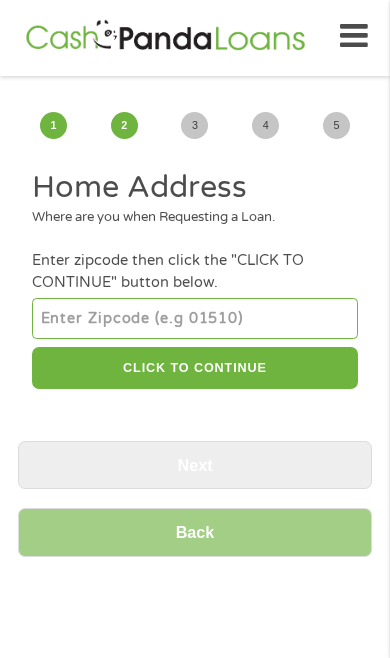 click at bounding box center [194, 318] 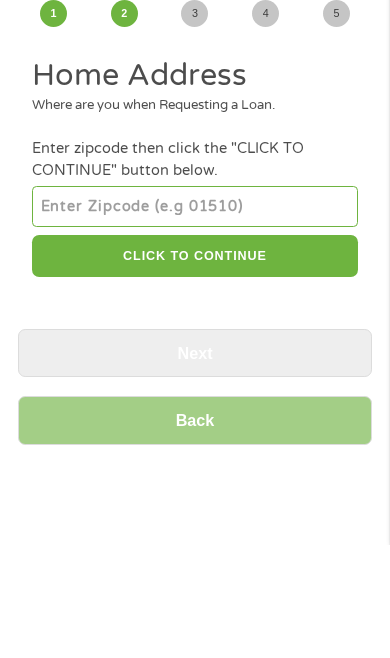 type on "[ZIP]" 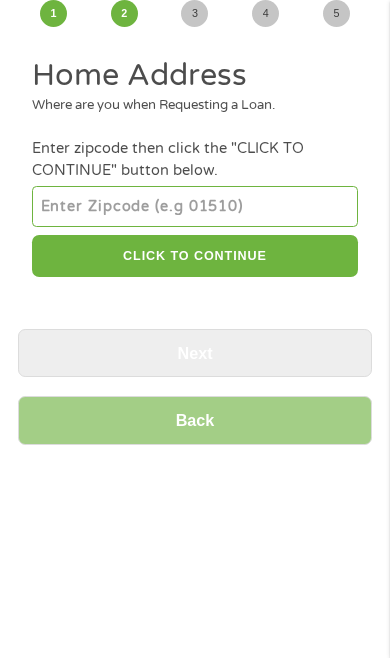 click on "CLICK TO CONTINUE" at bounding box center (194, 256) 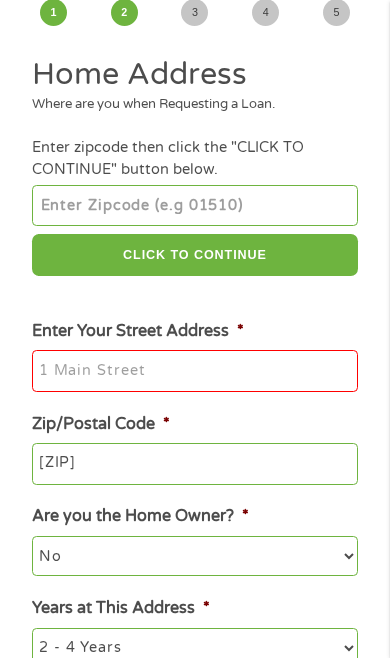 click on "Enter Your Street Address *" at bounding box center [194, 371] 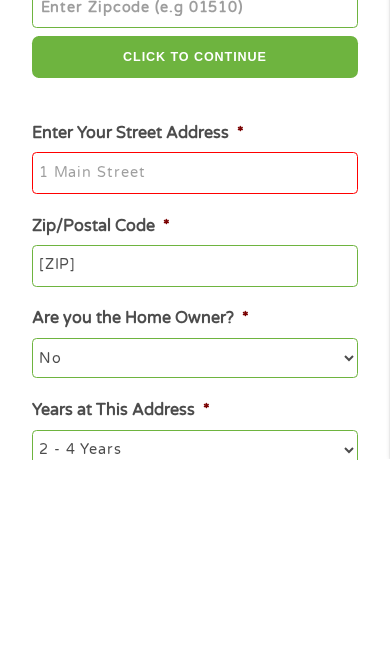 click on "[ZIP]" at bounding box center (194, 465) 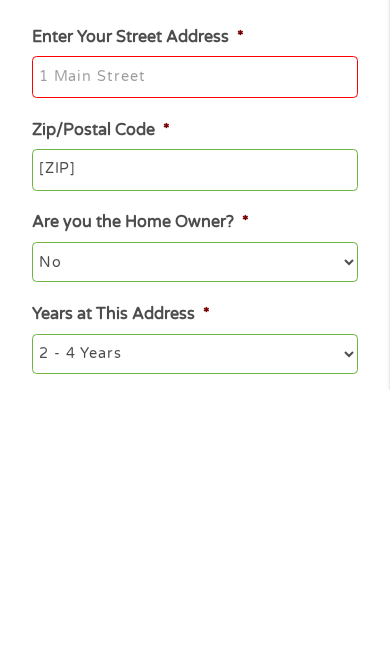 click on "Enter Your Street Address *" at bounding box center [194, 345] 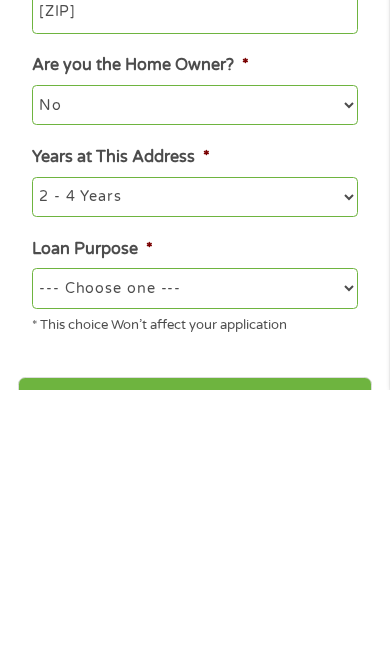 type on "[NUMBER] [STREET]" 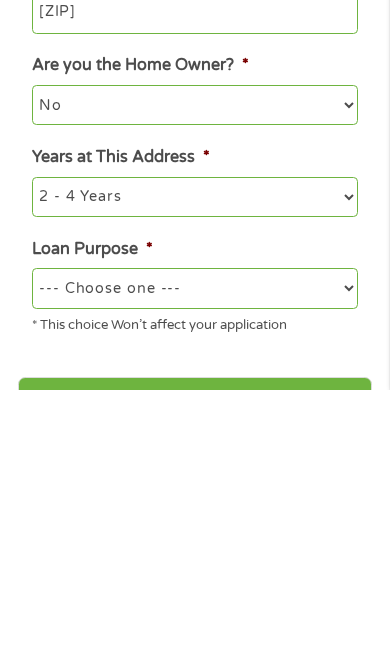click on "1 Year or less 1 - 2 Years 2 - 4 Years Over 4 Years" at bounding box center [194, 465] 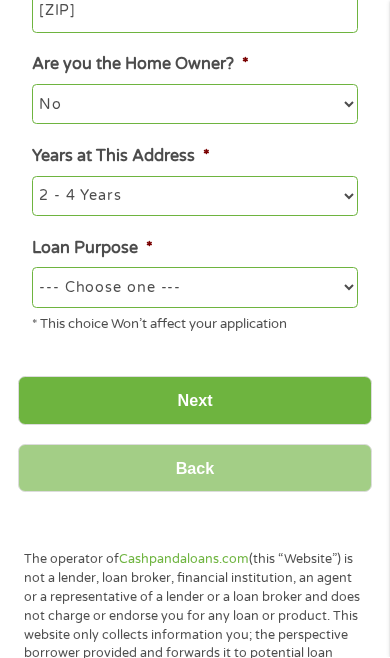 select on "60months" 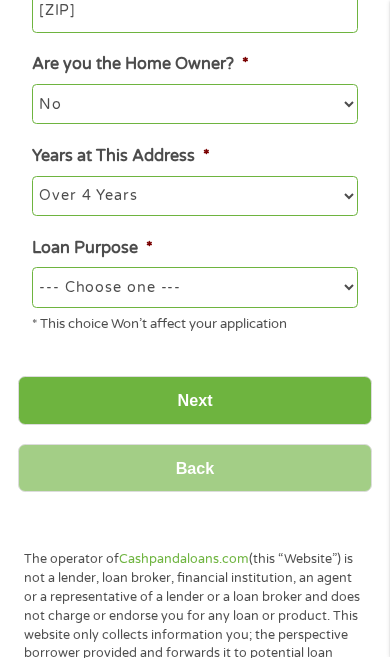 scroll, scrollTop: 569, scrollLeft: 0, axis: vertical 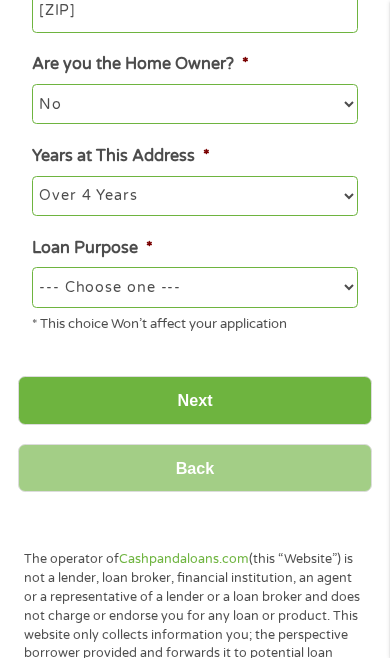 click on "--- Choose one --- Pay Bills Debt Consolidation Home Improvement Major Purchase Car Loan Short Term Cash Medical Expenses Other" at bounding box center [194, 287] 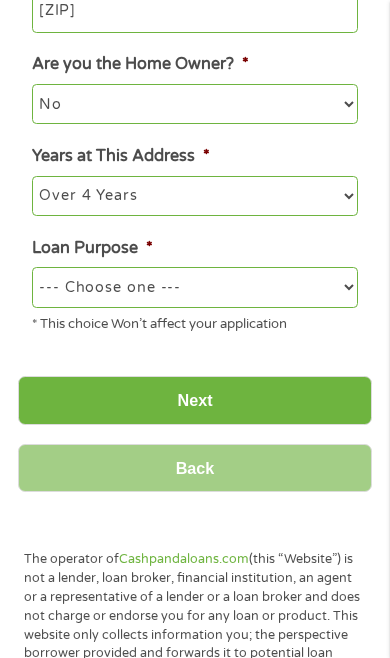 select on "paybills" 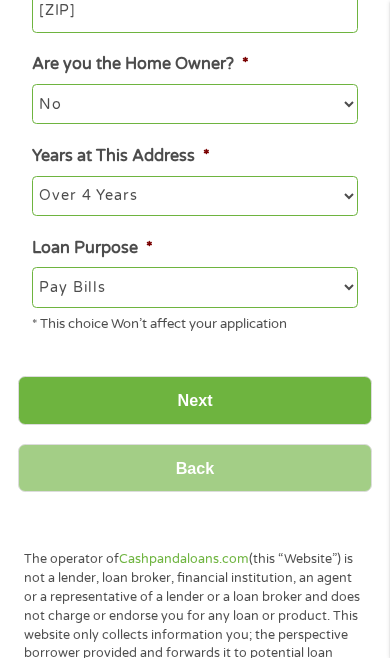 click on "Next" at bounding box center [195, 400] 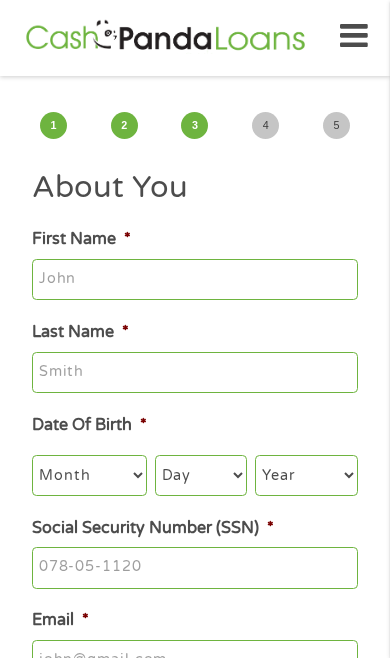 click on "First Name *" at bounding box center [194, 280] 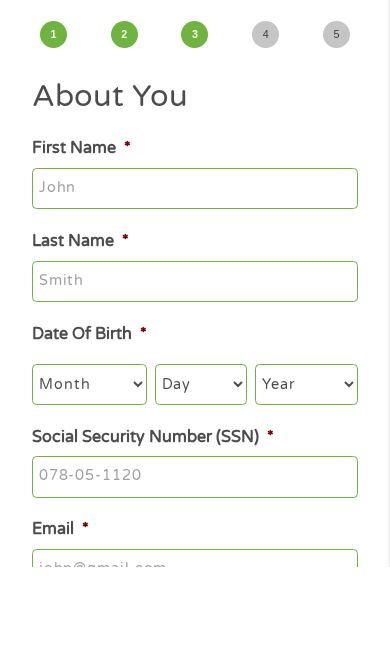 type on "[LAST]" 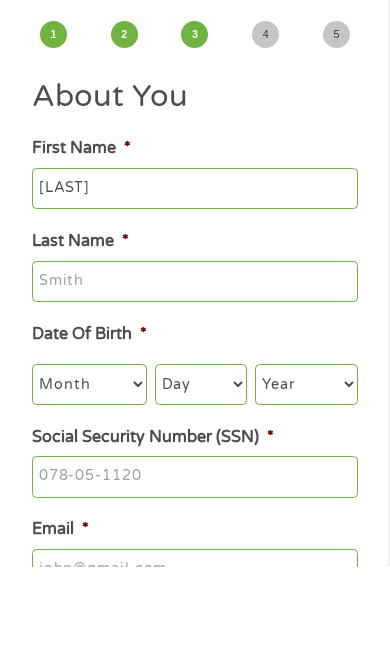 type on "HALL" 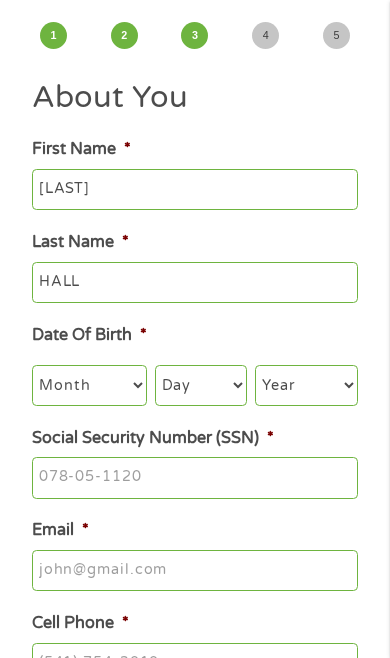 click on "Month 1 2 3 4 5 6 7 8 9 10 11 12" at bounding box center [89, 385] 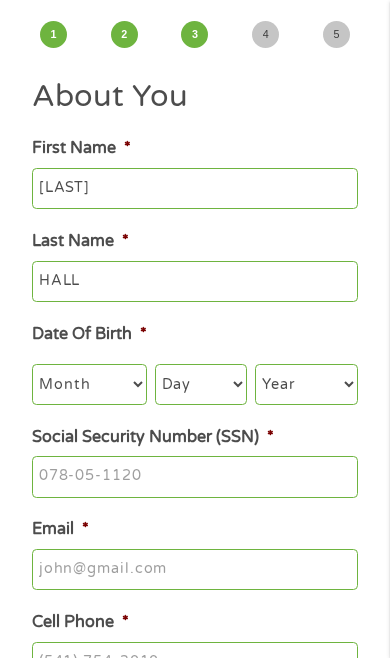 select on "10" 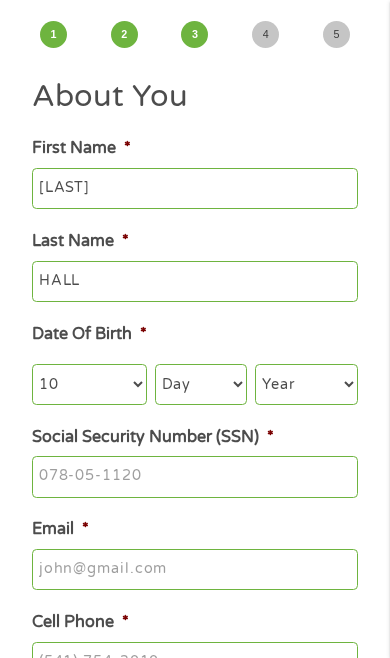 click on "Day 1 2 3 4 5 6 7 8 9 10 11 12 13 14 15 16 17 18 19 20 21 22 23 24 25 26 27 28 29 30 31" at bounding box center (201, 384) 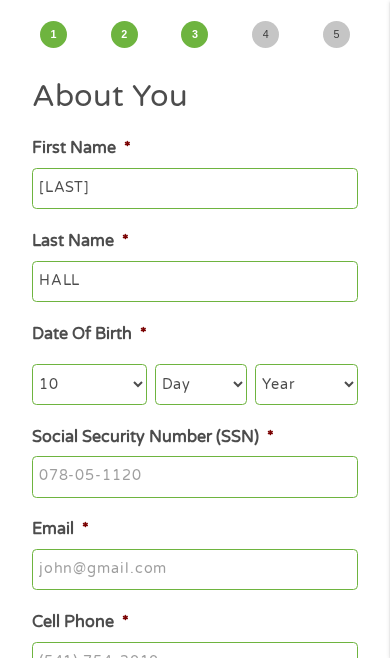 select on "14" 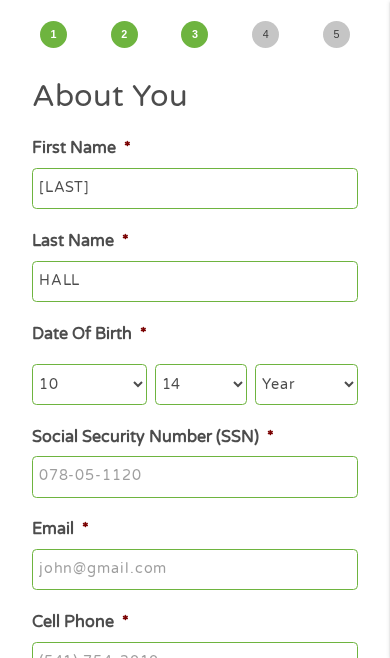 click on "Year 2007 2006 2005 2004 2003 2002 2001 2000 1999 1998 1997 1996 1995 1994 1993 1992 1991 1990 1989 1988 1987 1986 1985 1984 1983 1982 1981 1980 1979 1978 1977 1976 1975 1974 1973 1972 1971 1970 1969 1968 1967 1966 1965 1964 1963 1962 1961 1960 1959 1958 1957 1956 1955 1954 1953 1952 1951 1950 1949 1948 1947 1946 1945 1944 1943 1942 1941 1940 1939 1938 1937 1936 1935 1934 1933 1932 1931 1930 1929 1928 1927 1926 1925 1924 1923 1922 1921 1920" at bounding box center [306, 384] 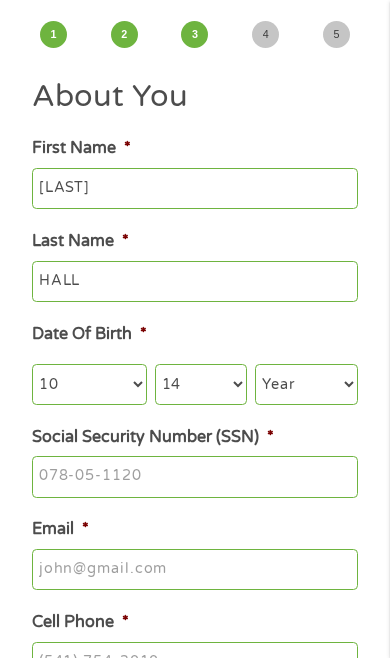 select on "1966" 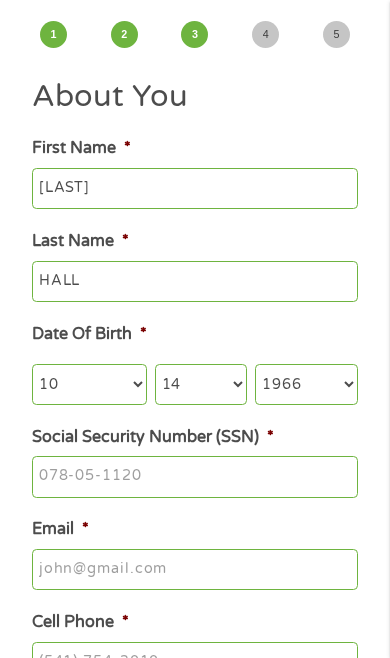 click on "Social Security Number (SSN) *" at bounding box center (194, 477) 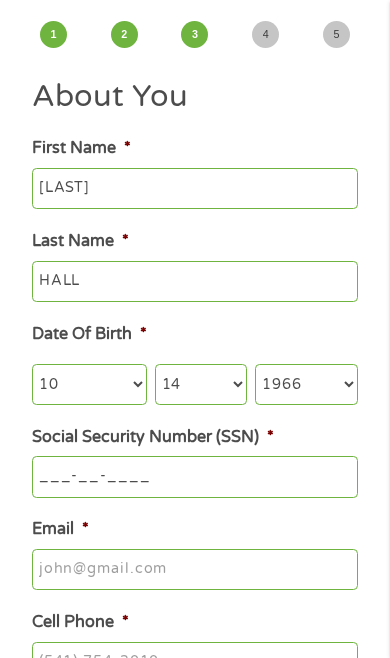 scroll, scrollTop: 141, scrollLeft: 0, axis: vertical 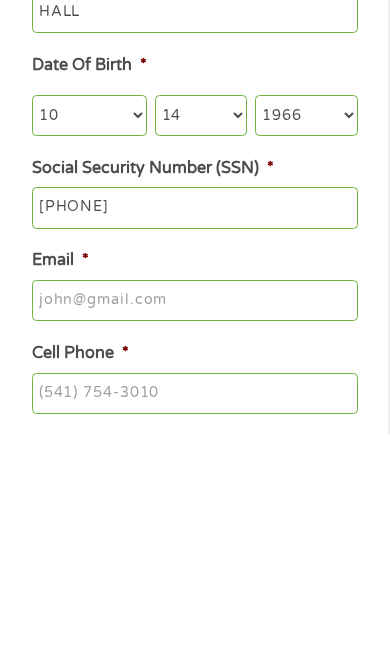 type on "[PHONE]" 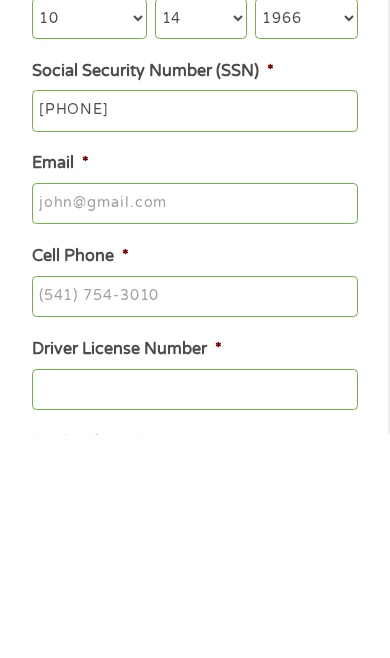 type on "[USERNAME]@[DOMAIN]" 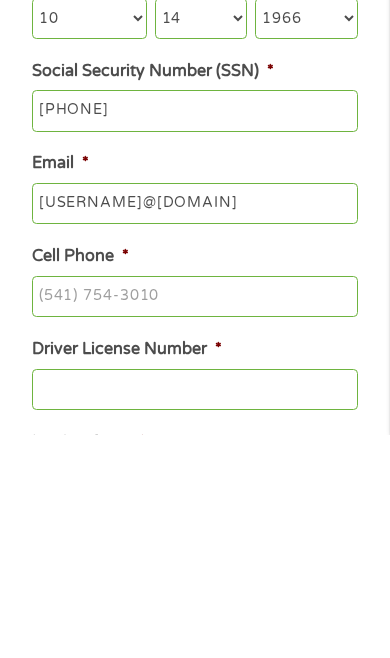 type on "(___) ___-____" 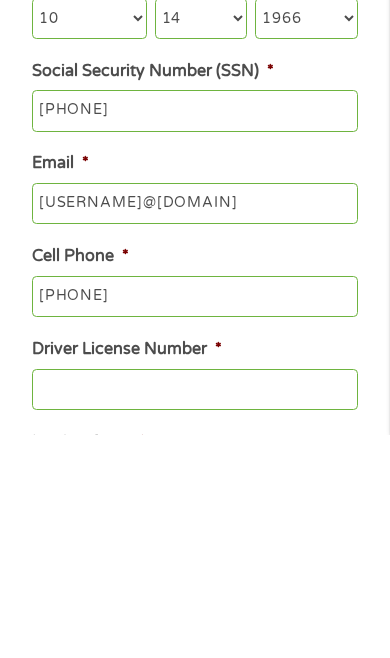 type on "[PHONE]" 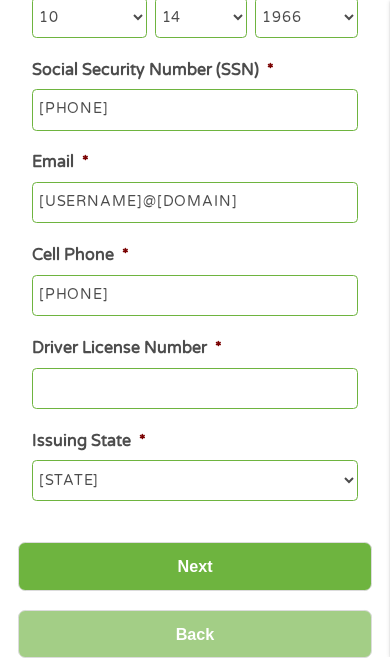 click on "Driver License Number *" at bounding box center [194, 390] 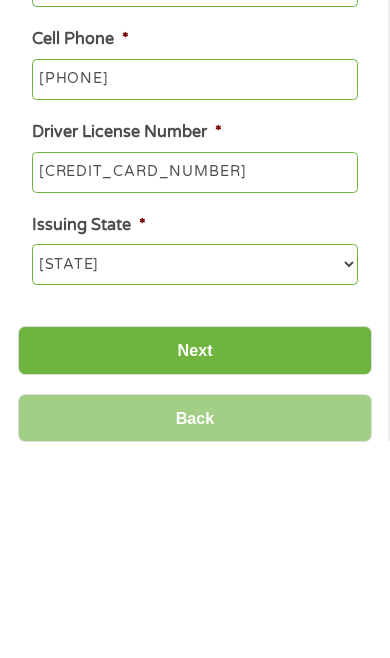 type on "[CREDIT_CARD_NUMBER]" 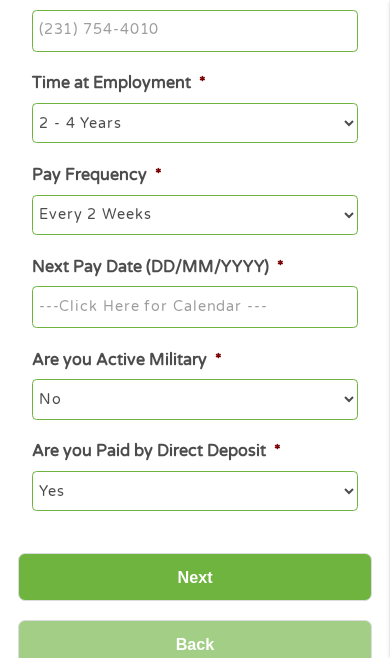 scroll, scrollTop: 8, scrollLeft: 8, axis: both 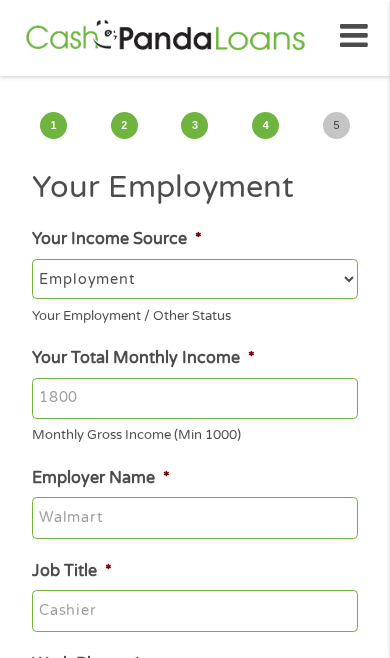 click on "Your Total Monthly Income *" at bounding box center (194, 399) 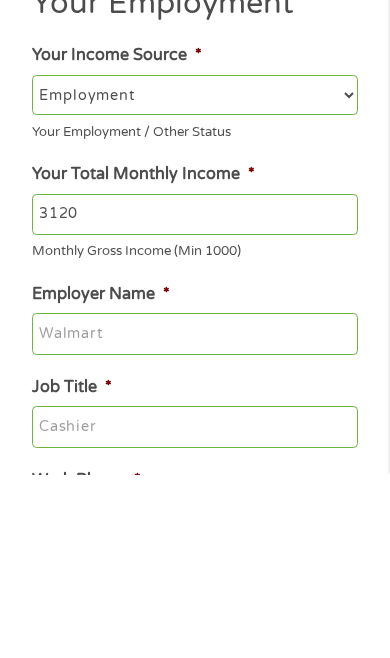type on "3120" 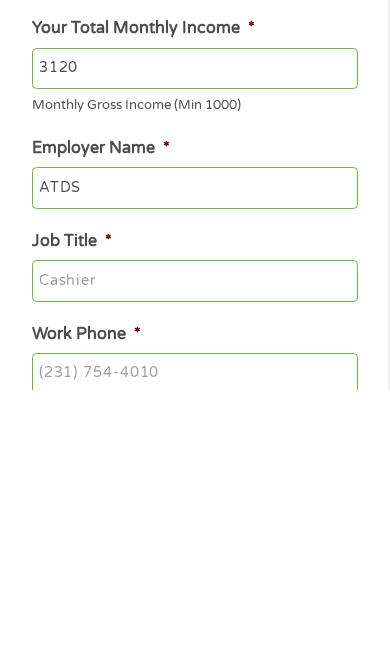 type on "ATDS" 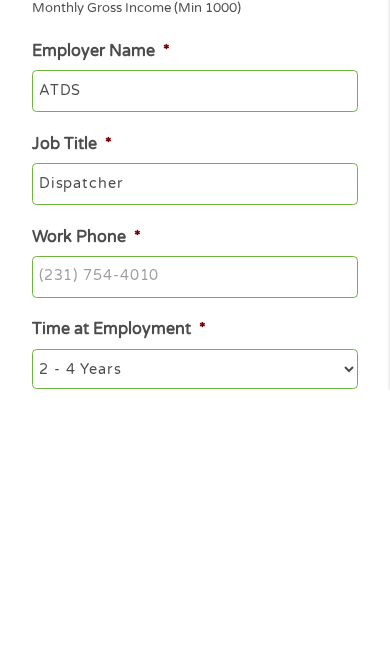 type on "Dispatcher" 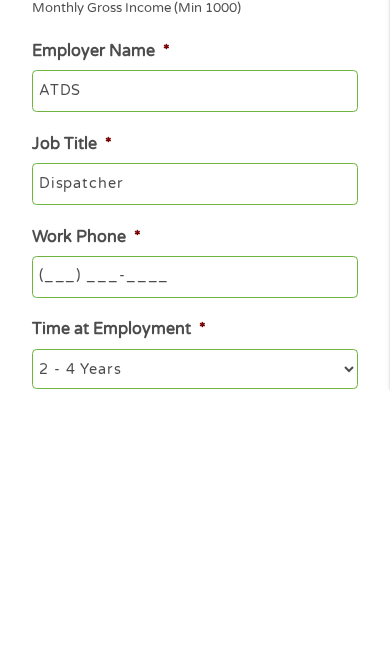 scroll, scrollTop: 283, scrollLeft: 0, axis: vertical 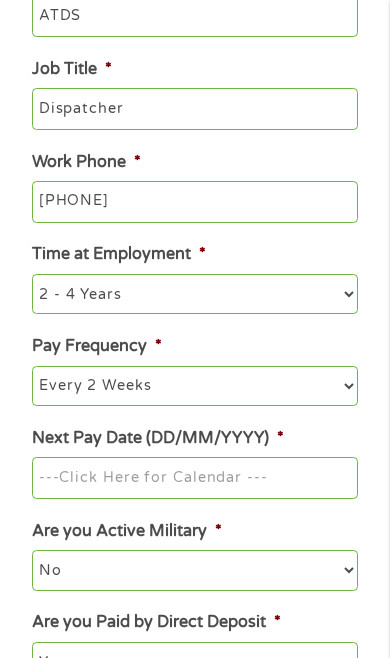 click on "[PHONE]" at bounding box center [194, 202] 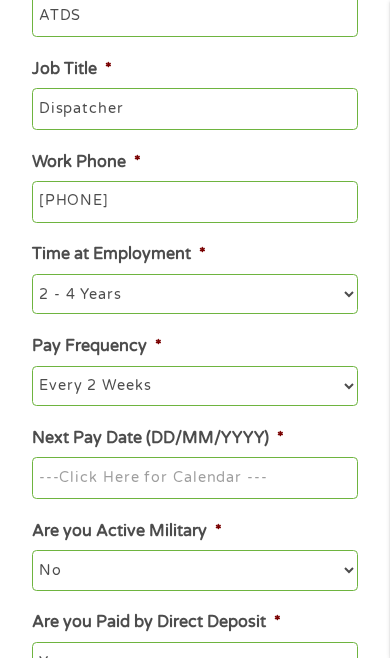 click on "[PHONE]" at bounding box center [194, 202] 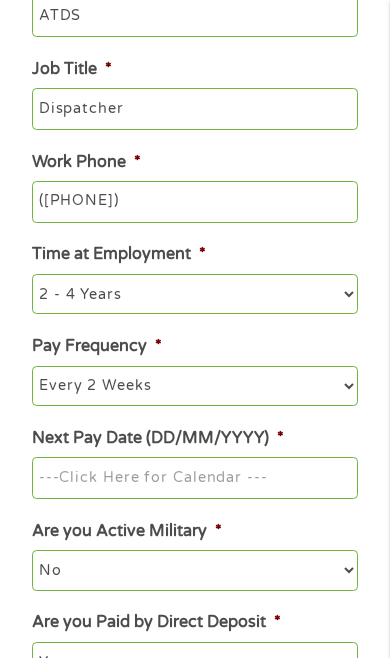 type on "[PHONE]" 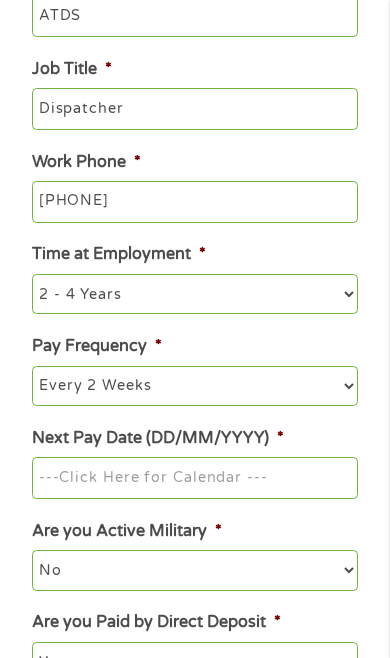 click on "--- Choose one --- 1 Year or less 1 - 2 Years 2 - 4 Years Over 4 Years" at bounding box center [194, 294] 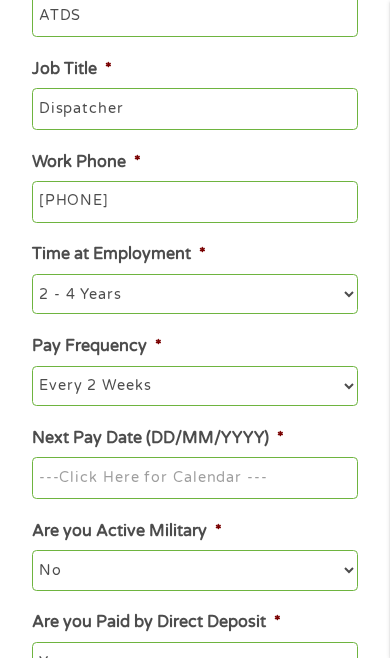 select on "60months" 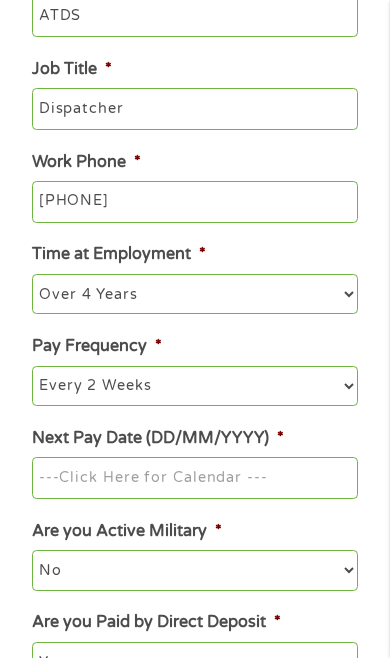 scroll, scrollTop: 507, scrollLeft: 0, axis: vertical 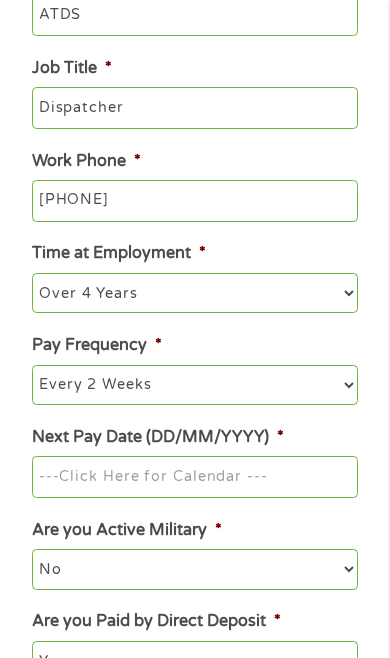 click on "--- Choose one --- Every 2 Weeks Every Week Monthly Semi-Monthly" at bounding box center (194, 385) 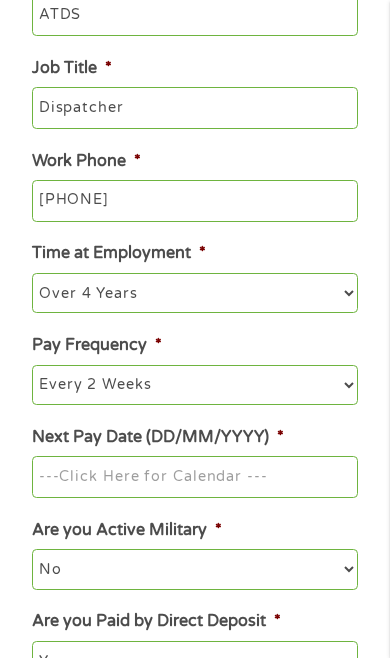 select on "weekly" 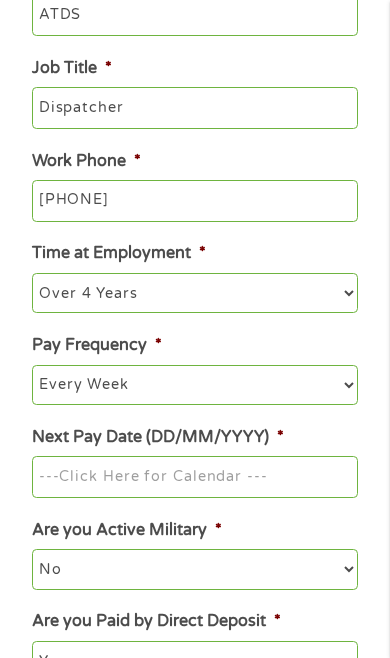 click on "Next Pay Date (DD/MM/YYYY) *" at bounding box center [194, 477] 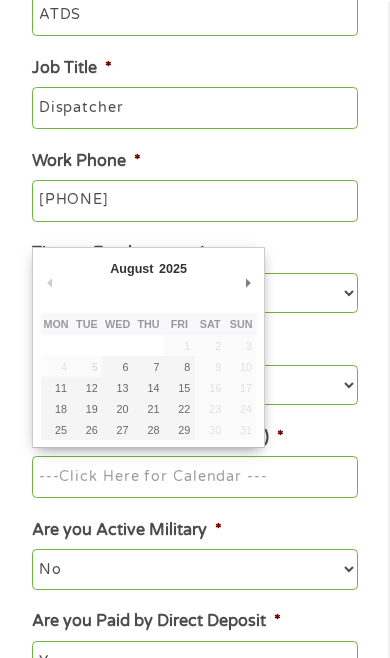 type on "[DATE]" 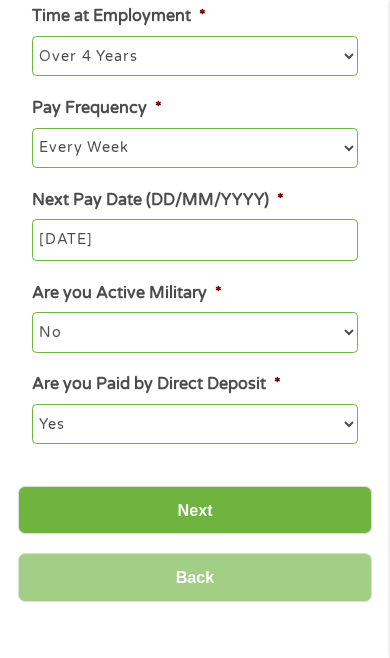 scroll, scrollTop: 749, scrollLeft: 0, axis: vertical 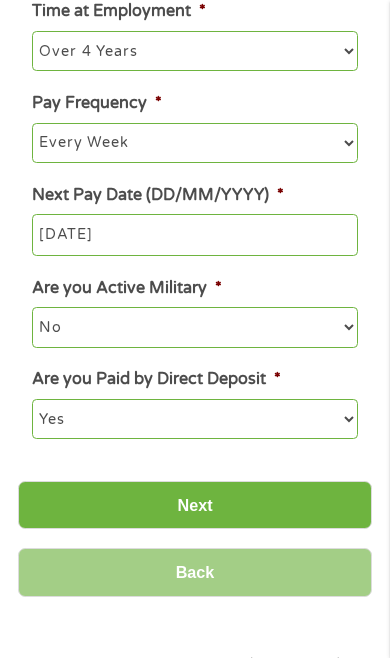 click on "Next" at bounding box center [195, 505] 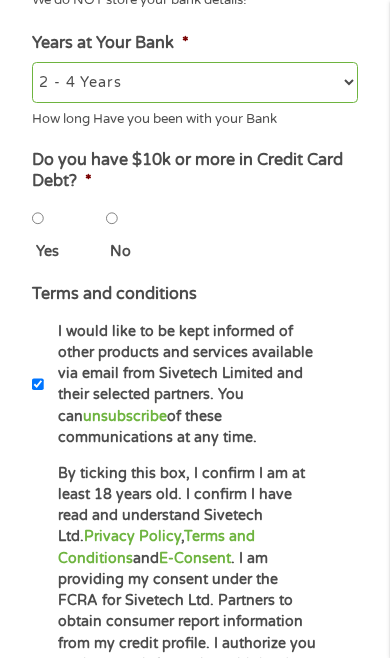 scroll, scrollTop: 4, scrollLeft: 0, axis: vertical 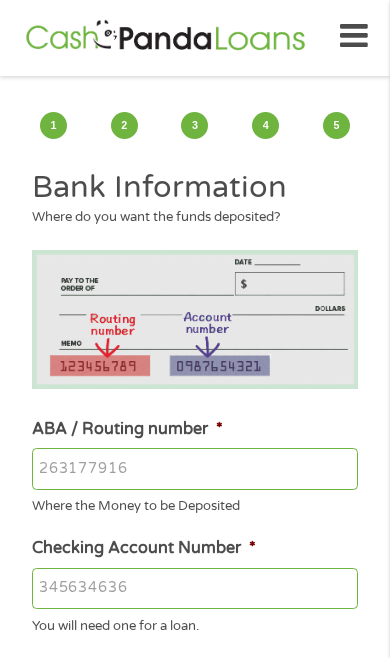 click on "ABA / Routing number *" at bounding box center [194, 469] 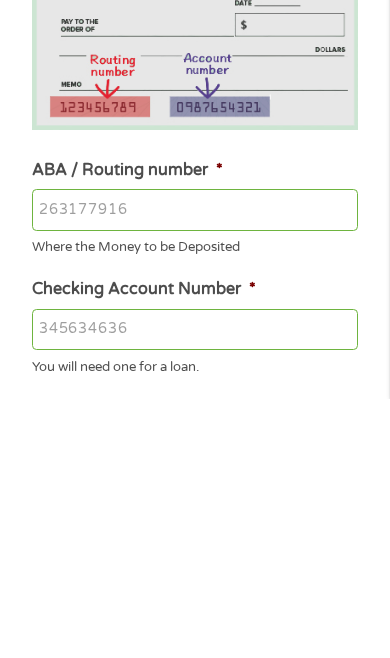 click on "Checking Account Number *" at bounding box center [194, 589] 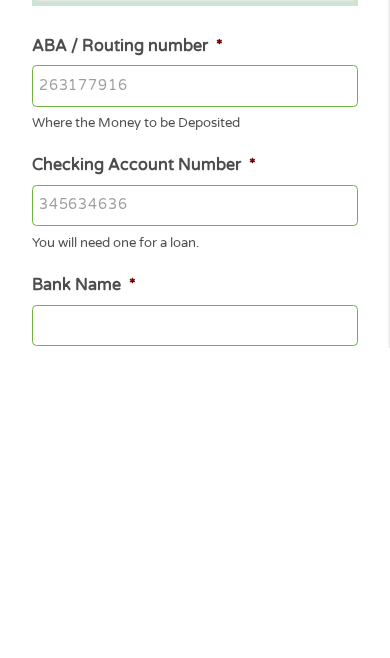 click on "Checking Account Number *" at bounding box center (194, 516) 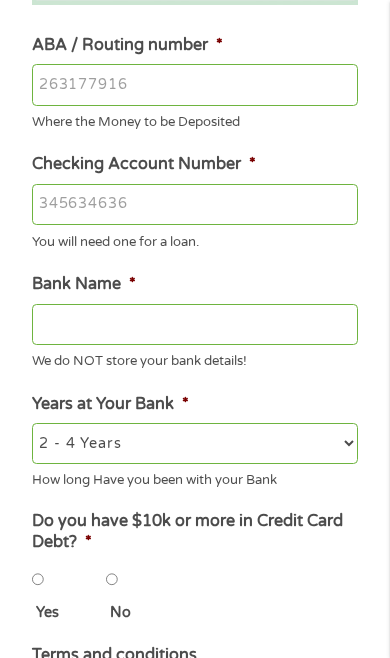 click on "ABA / Routing number *" at bounding box center (194, 85) 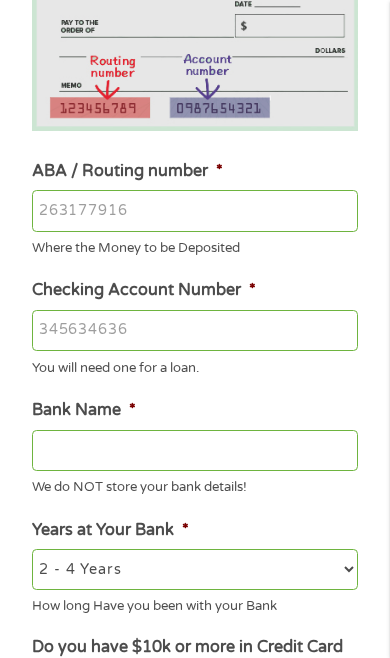 paste on "1" 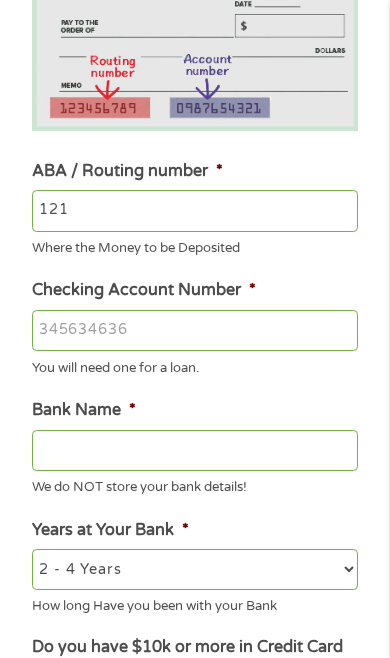 type on "[PHONE]" 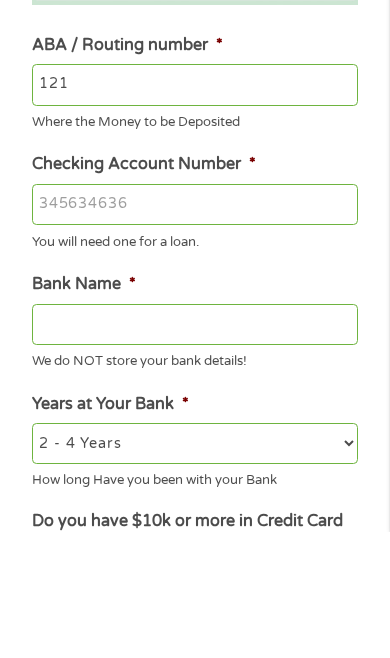 type on "BANK OF AMERICA NA" 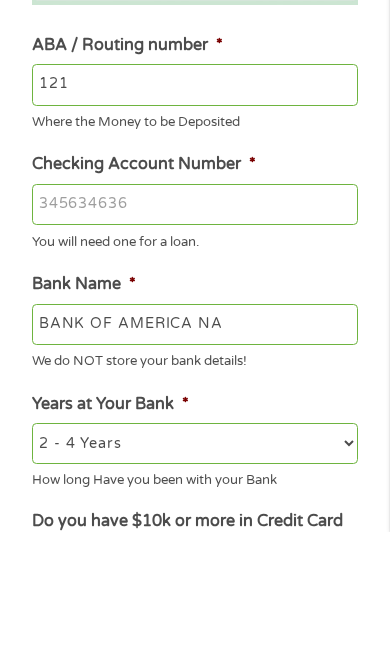 scroll, scrollTop: 388, scrollLeft: 0, axis: vertical 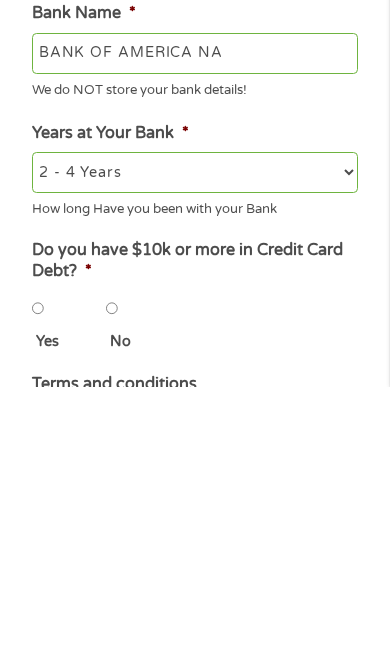 type on "[PHONE]" 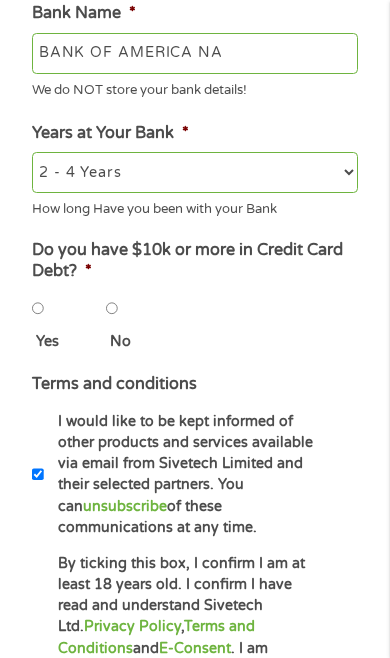select on "60months" 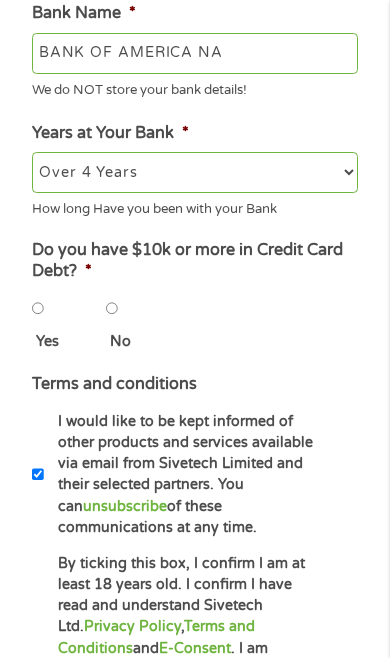 click on "No" at bounding box center [112, 308] 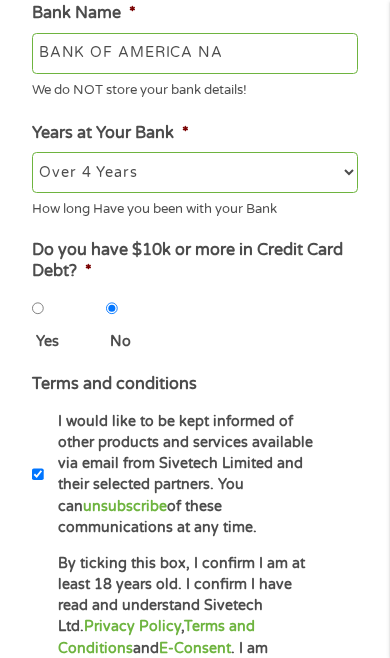 click on "I would like to be kept informed of other products and services available via email from Sivetech Limited and their selected partners. You can   unsubscribe   of these communications at any time." at bounding box center (38, 474) 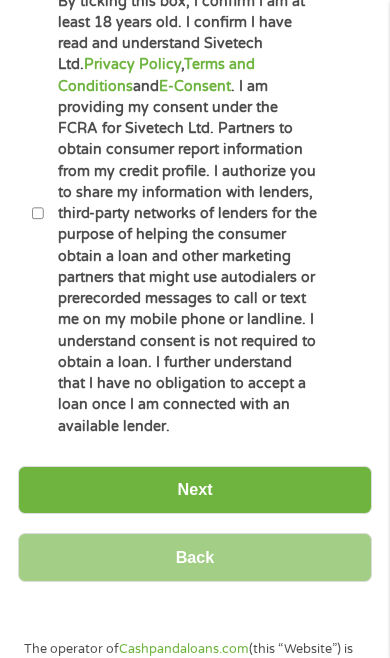 scroll, scrollTop: 1221, scrollLeft: 0, axis: vertical 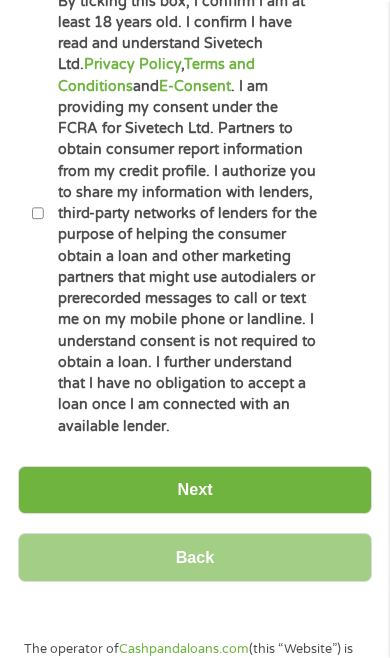 click on "By ticking this box, I confirm I am at least 18 years old. I confirm I have read and understand Sivetech Ltd.  Privacy Policy ,  Terms and Conditions  and  E-Consent . I am providing my consent under the FCRA for Sivetech Ltd. Partners to obtain consumer report information from my credit profile. I authorize you to share my information with lenders, third-party networks of lenders for the purpose of helping the consumer obtain a loan and other marketing partners that might use autodialers or prerecorded messages to call or text me on my mobile phone or landline. I understand consent is not required to obtain a loan. I further understand that I have no obligation to accept a loan once I am connected with an available lender." at bounding box center [38, 213] 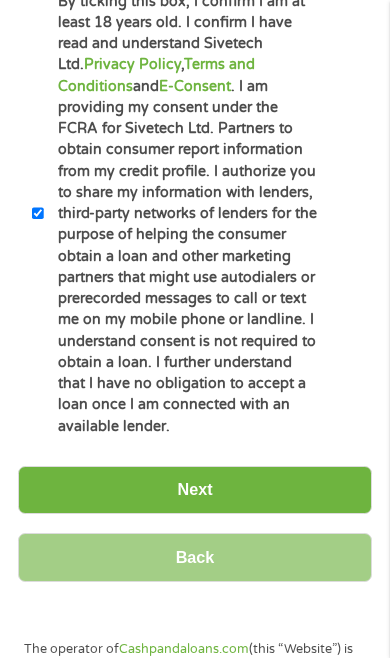 click on "Next" at bounding box center [195, 490] 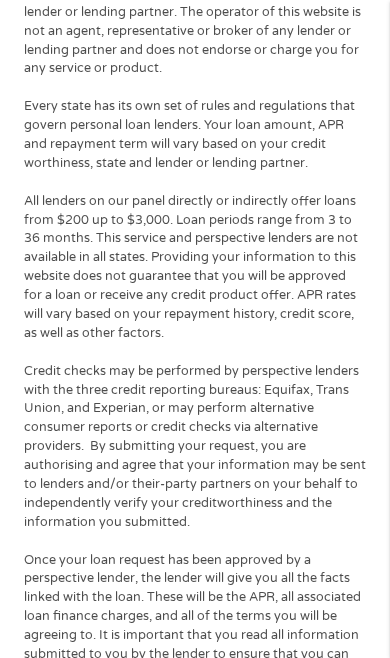 scroll, scrollTop: 4, scrollLeft: 0, axis: vertical 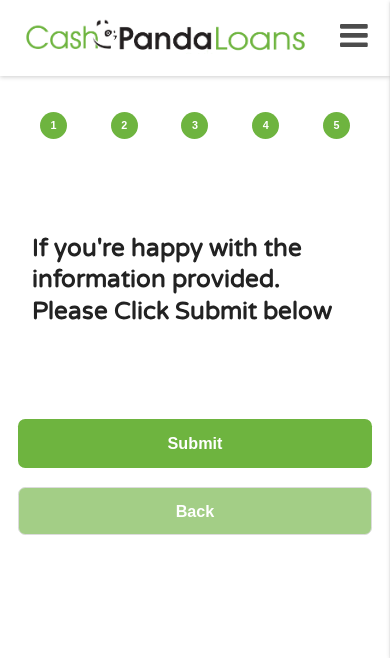 click on "Submit" at bounding box center (195, 443) 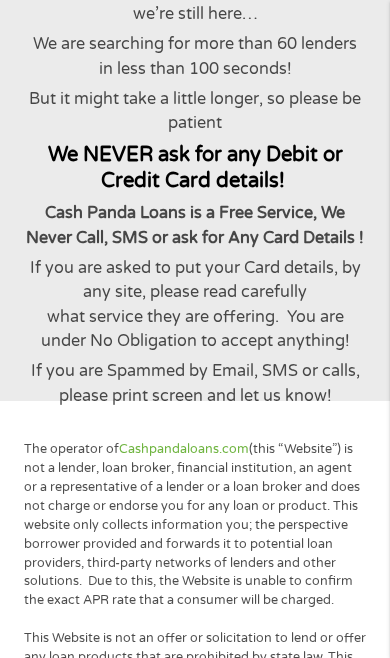 scroll, scrollTop: 0, scrollLeft: 0, axis: both 